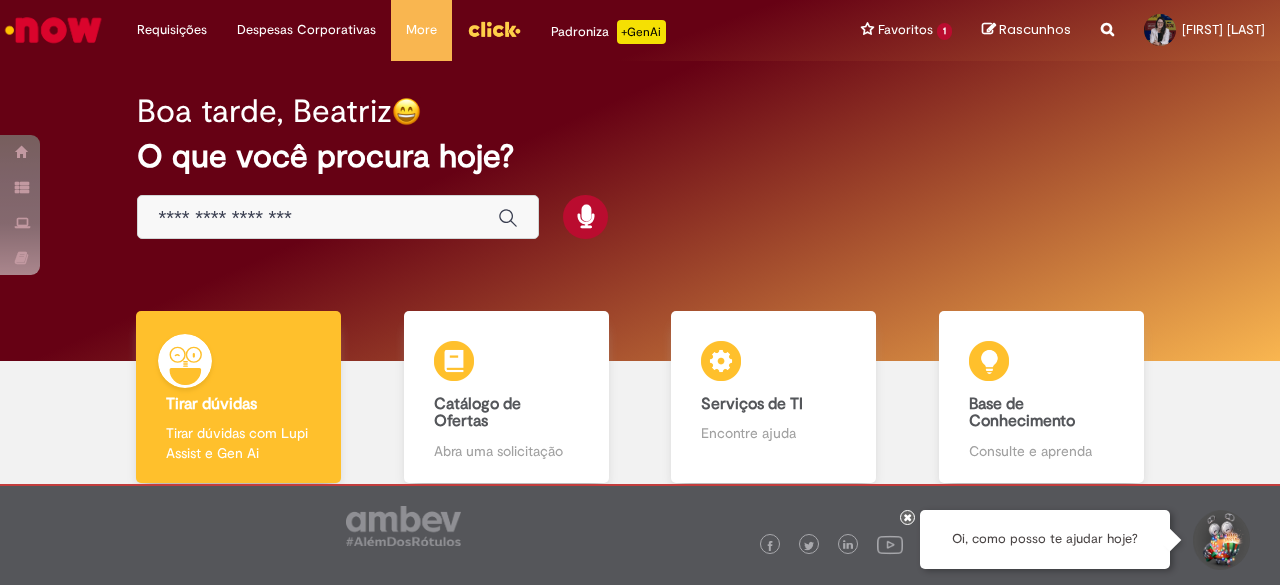 scroll, scrollTop: 0, scrollLeft: 0, axis: both 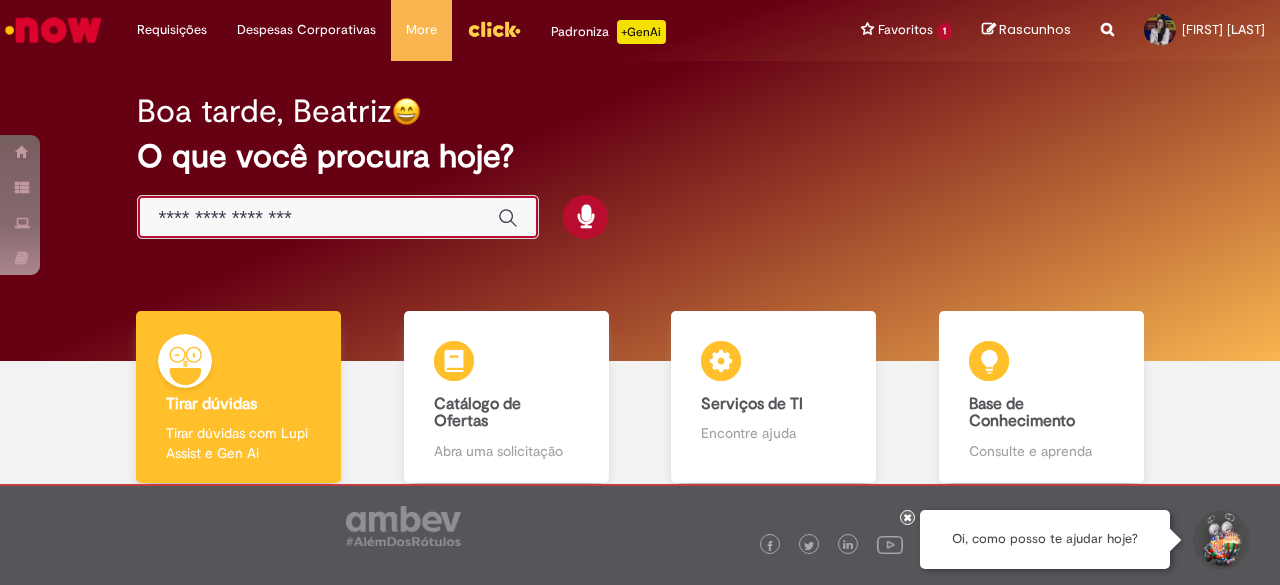 click at bounding box center [318, 218] 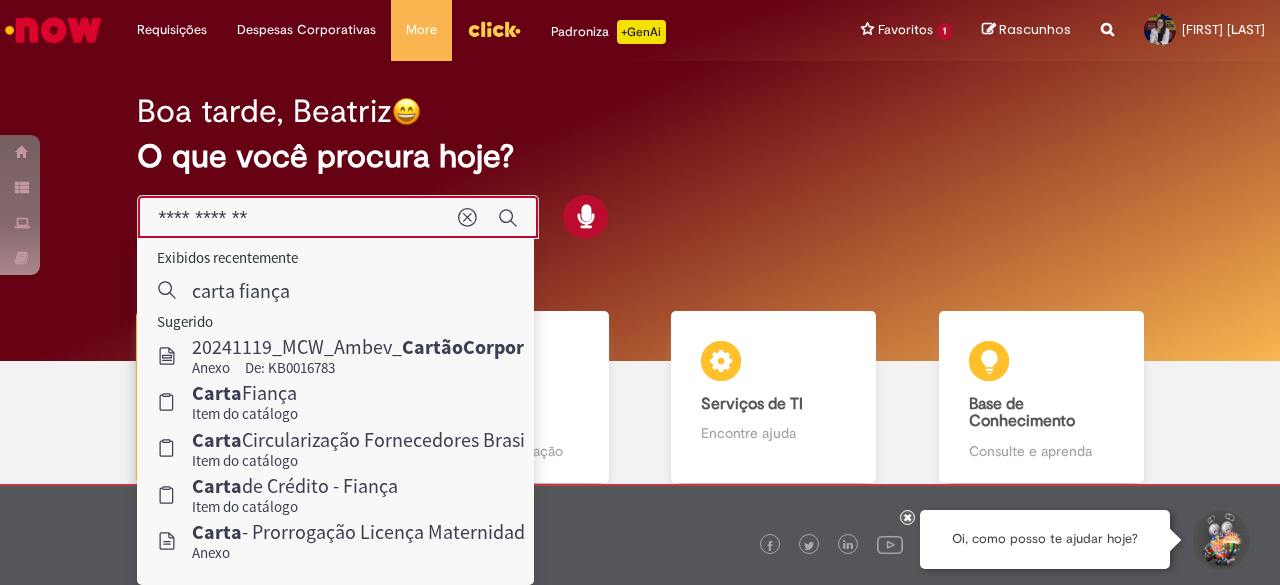 type on "**********" 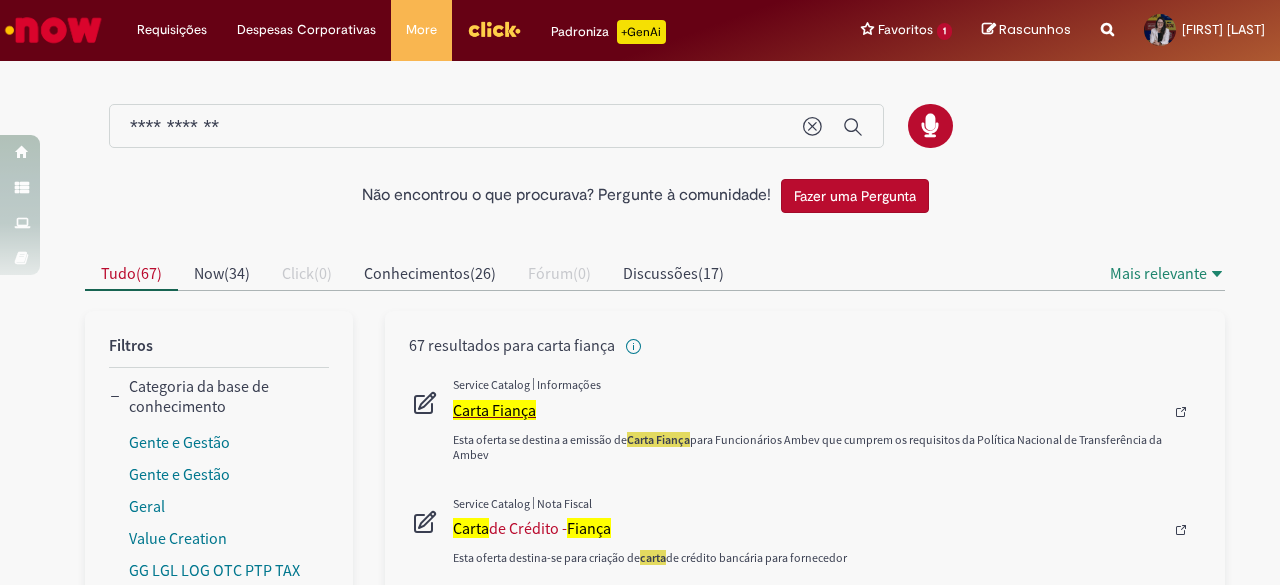 click on "Carta Fiança" at bounding box center [494, 410] 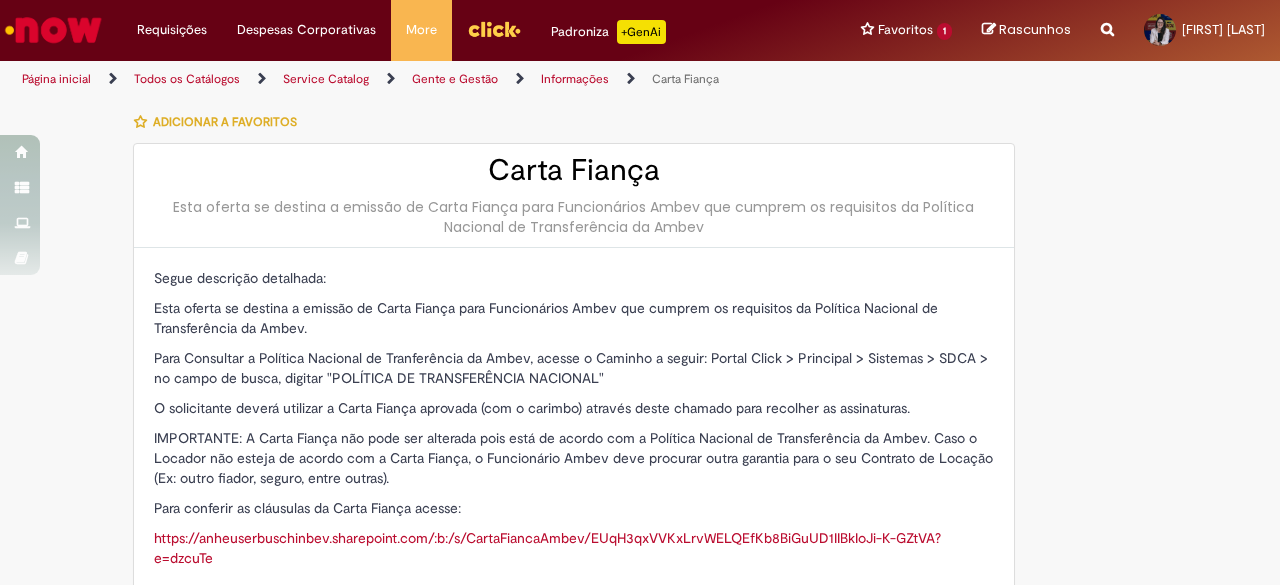type on "********" 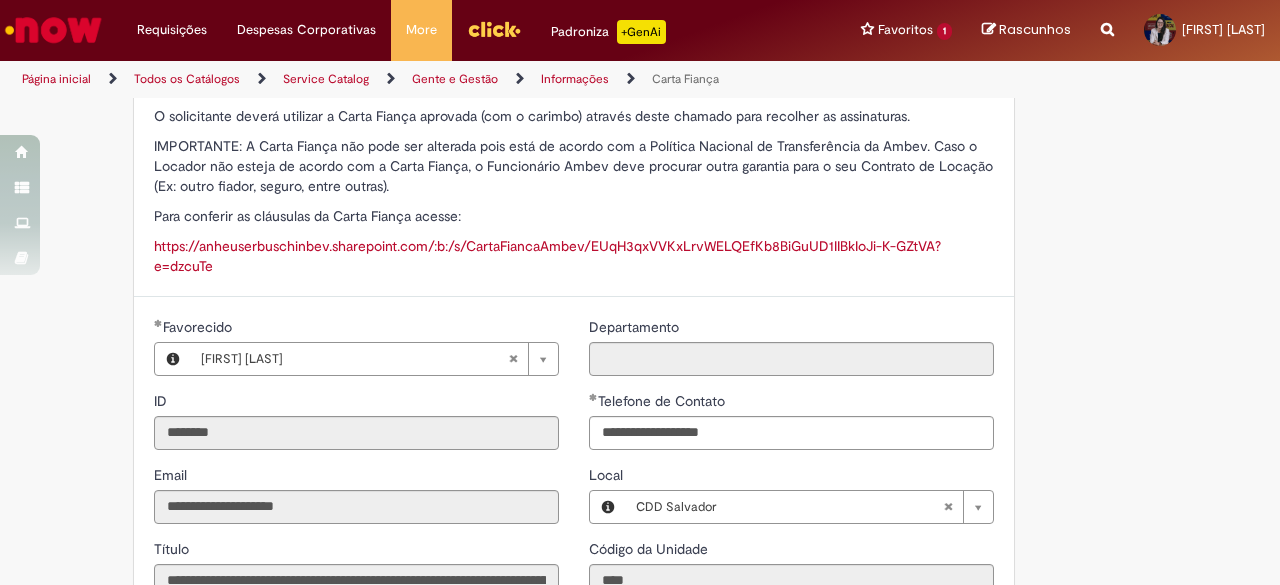 scroll, scrollTop: 291, scrollLeft: 0, axis: vertical 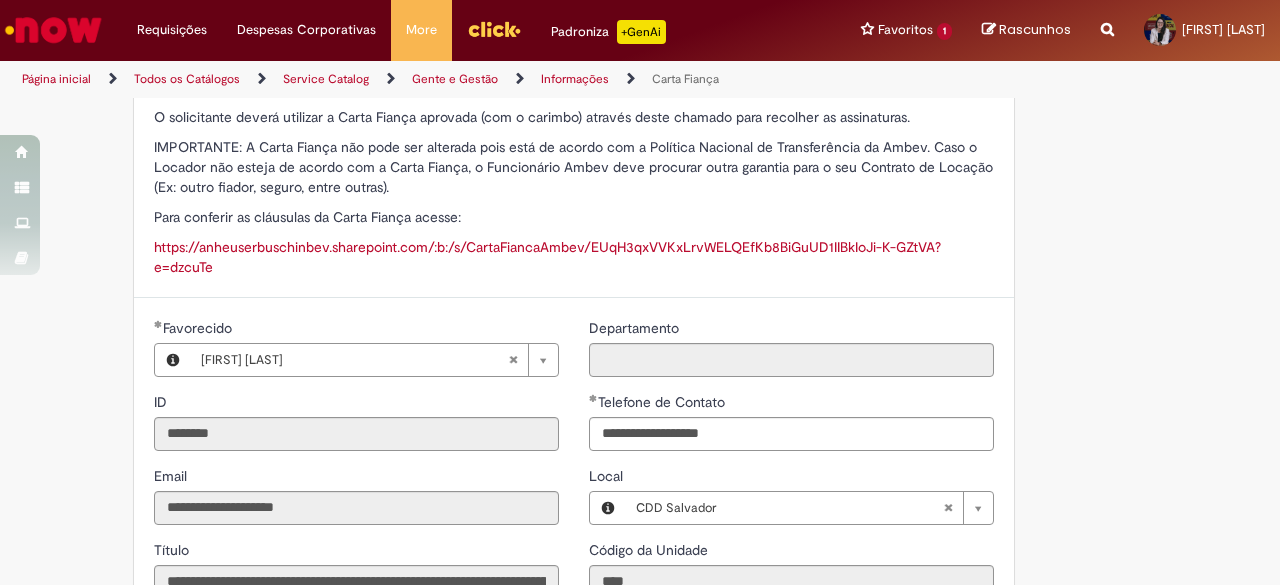 click at bounding box center [53, 30] 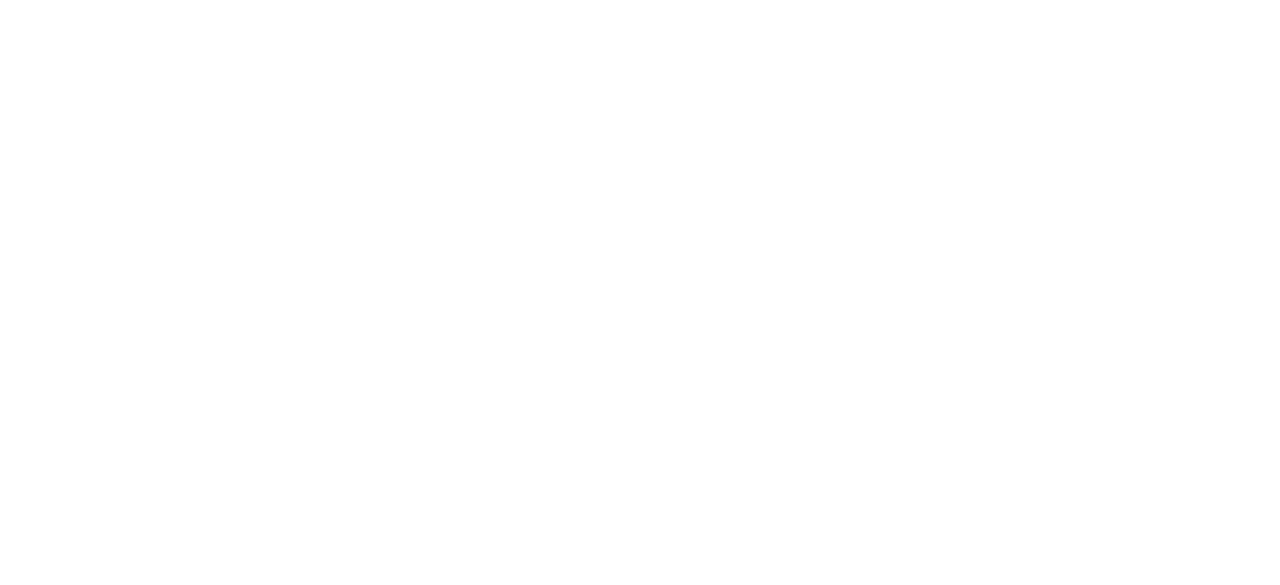 scroll, scrollTop: 0, scrollLeft: 0, axis: both 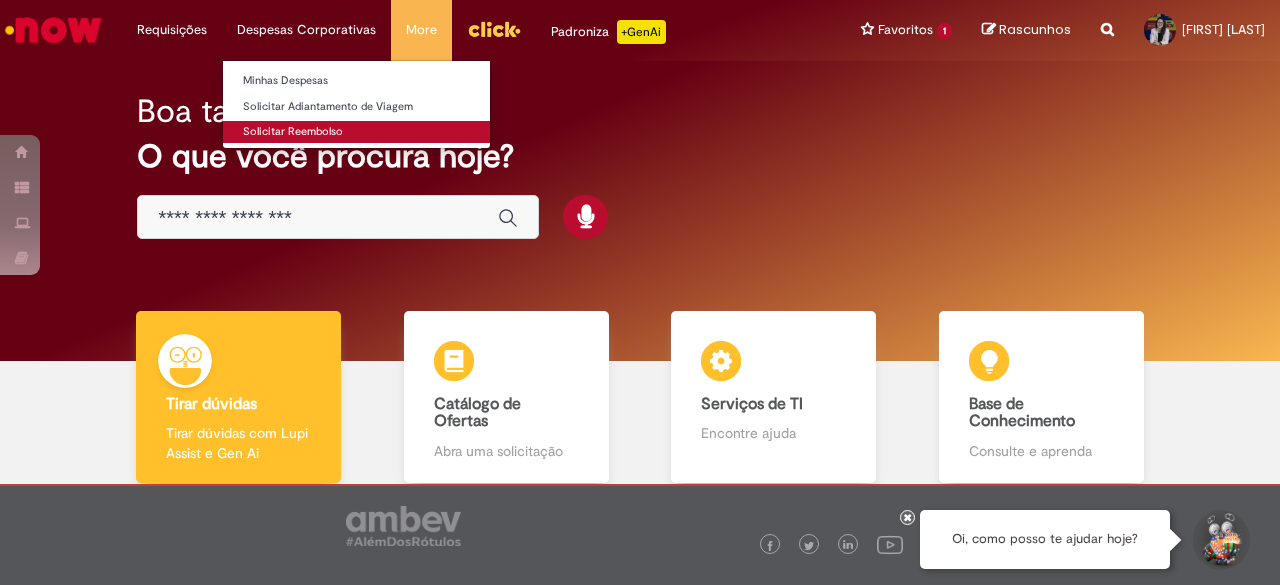 click on "Solicitar Reembolso" at bounding box center (356, 132) 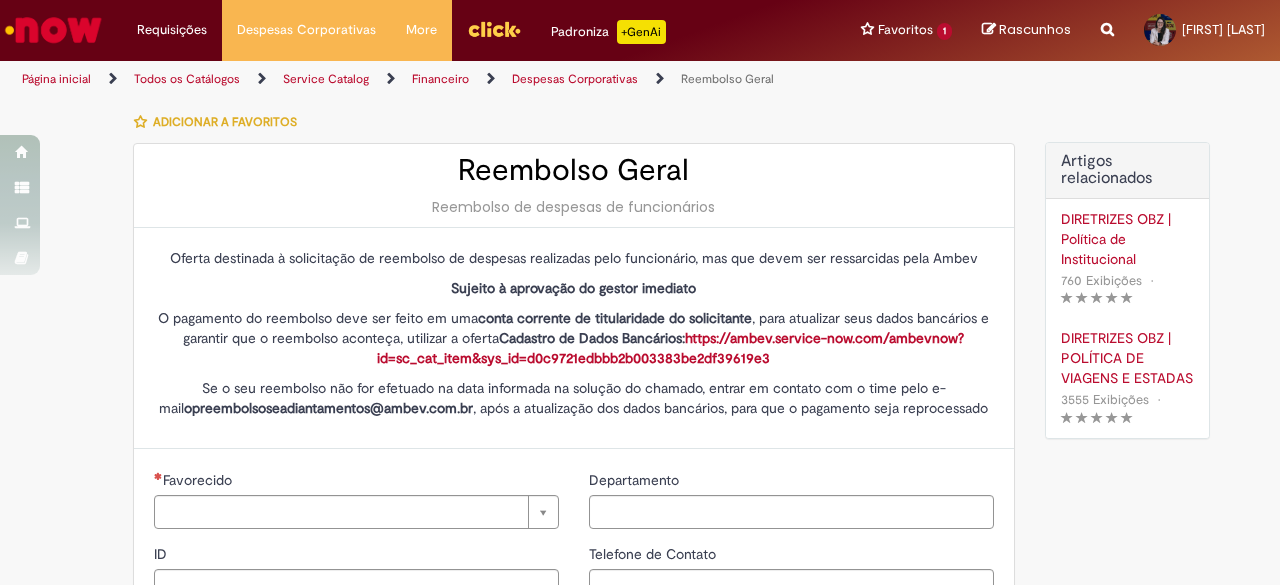 type on "********" 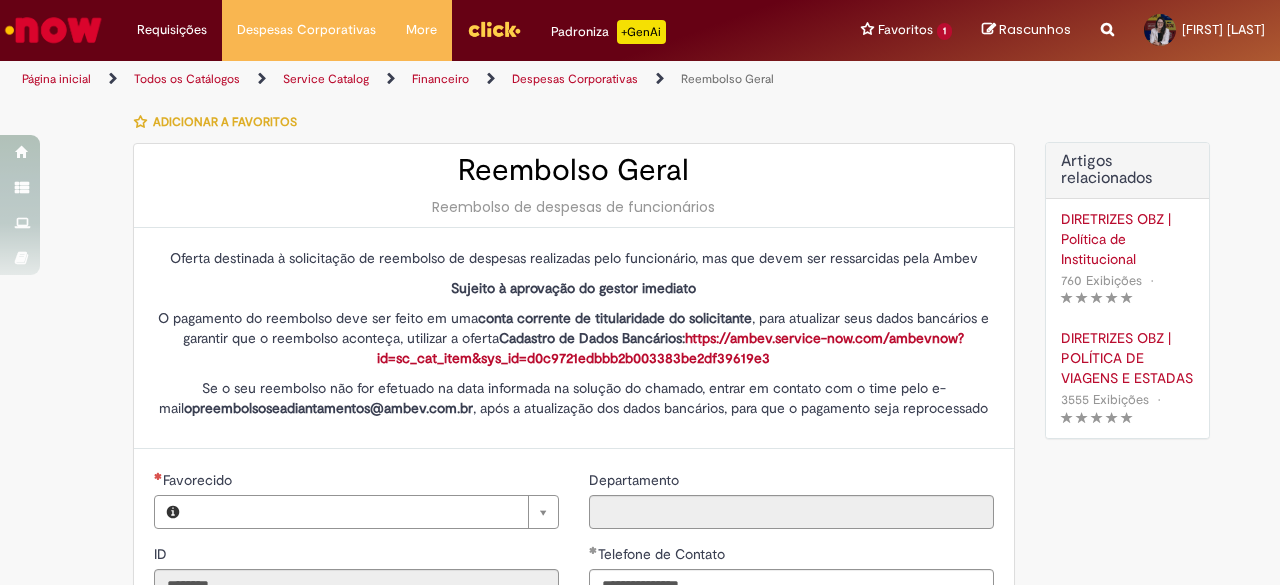 type on "**********" 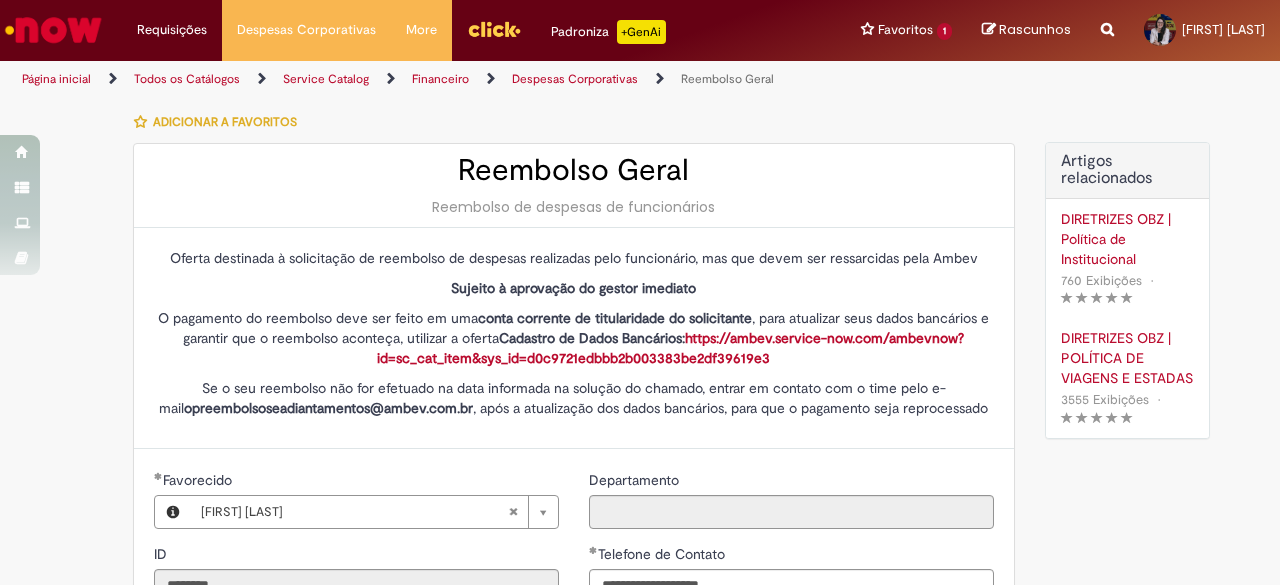 type on "**********" 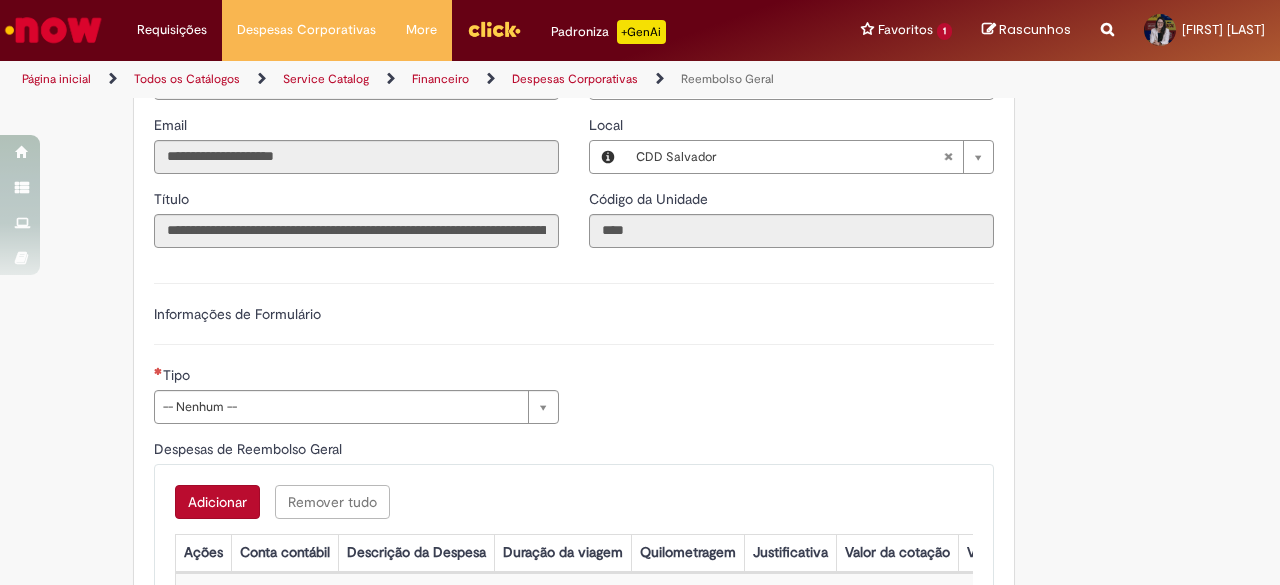 scroll, scrollTop: 504, scrollLeft: 0, axis: vertical 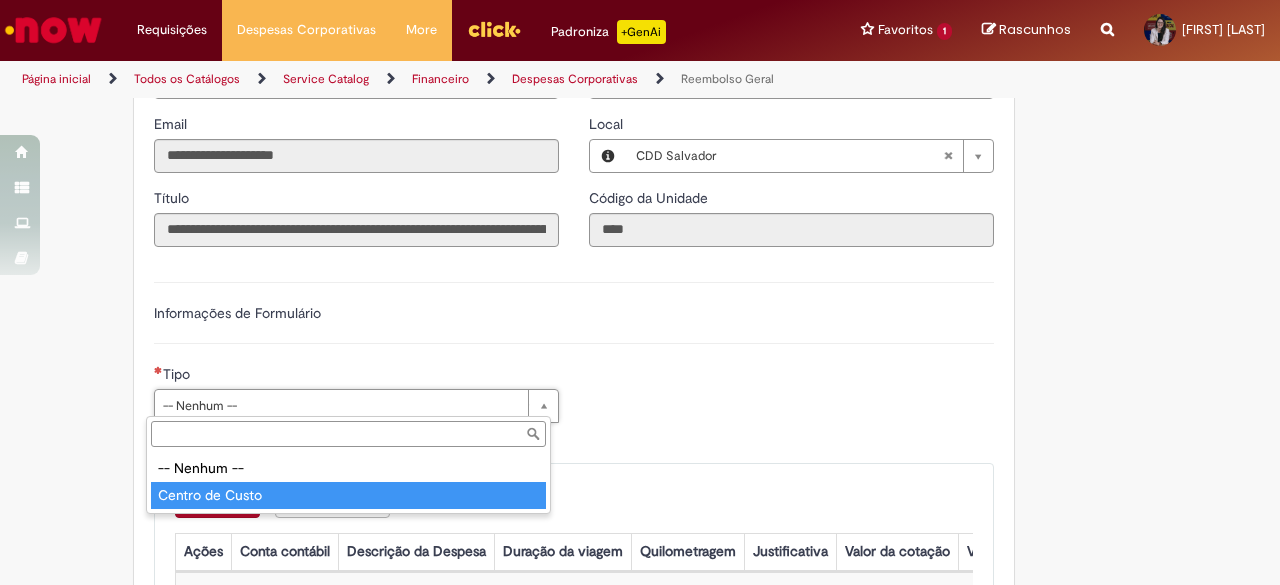 type on "**********" 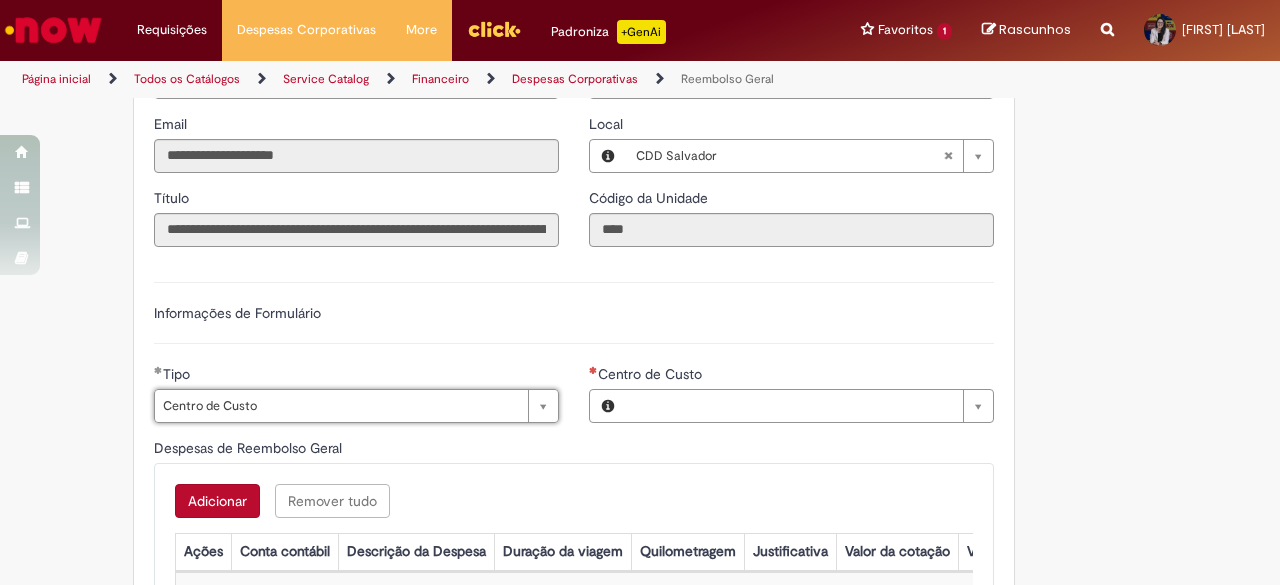 type on "**********" 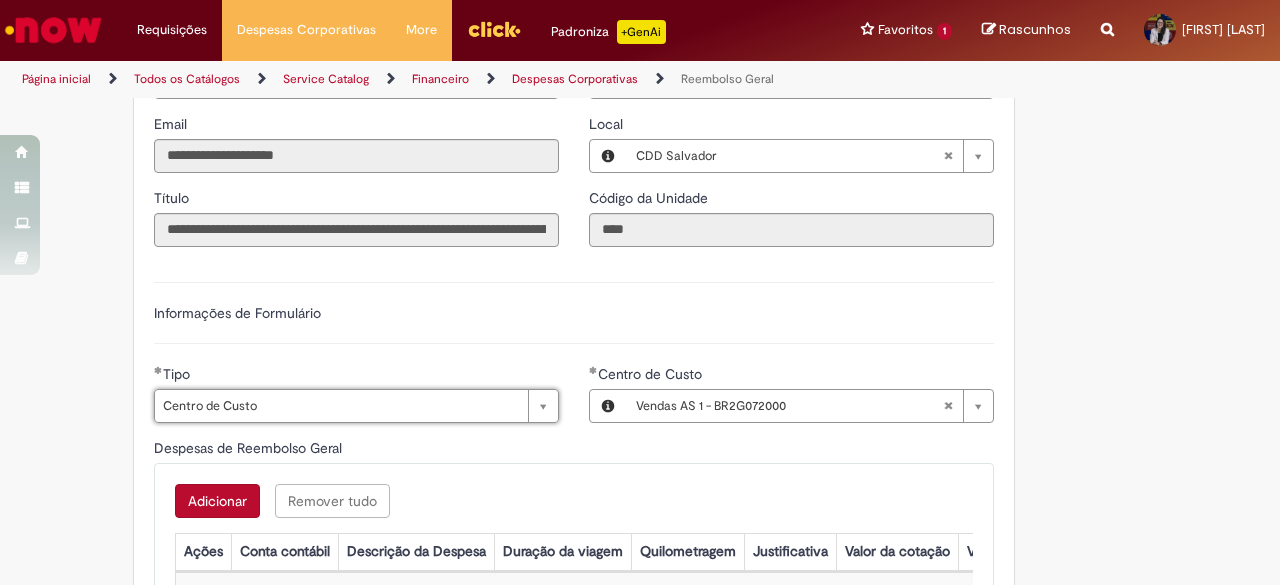 type 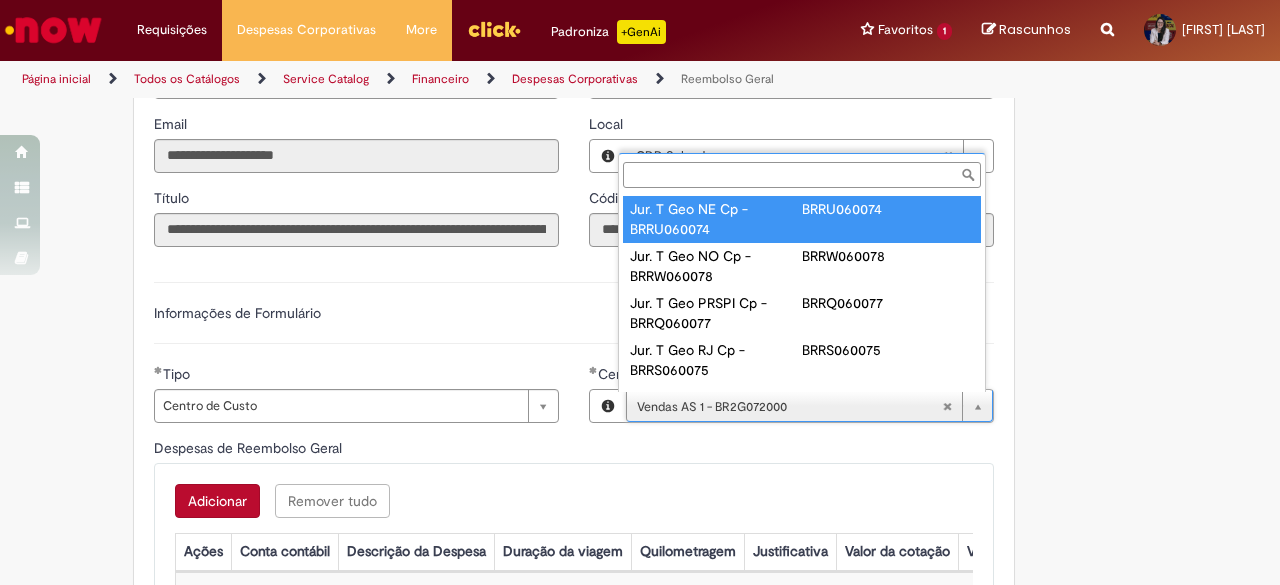 paste on "**********" 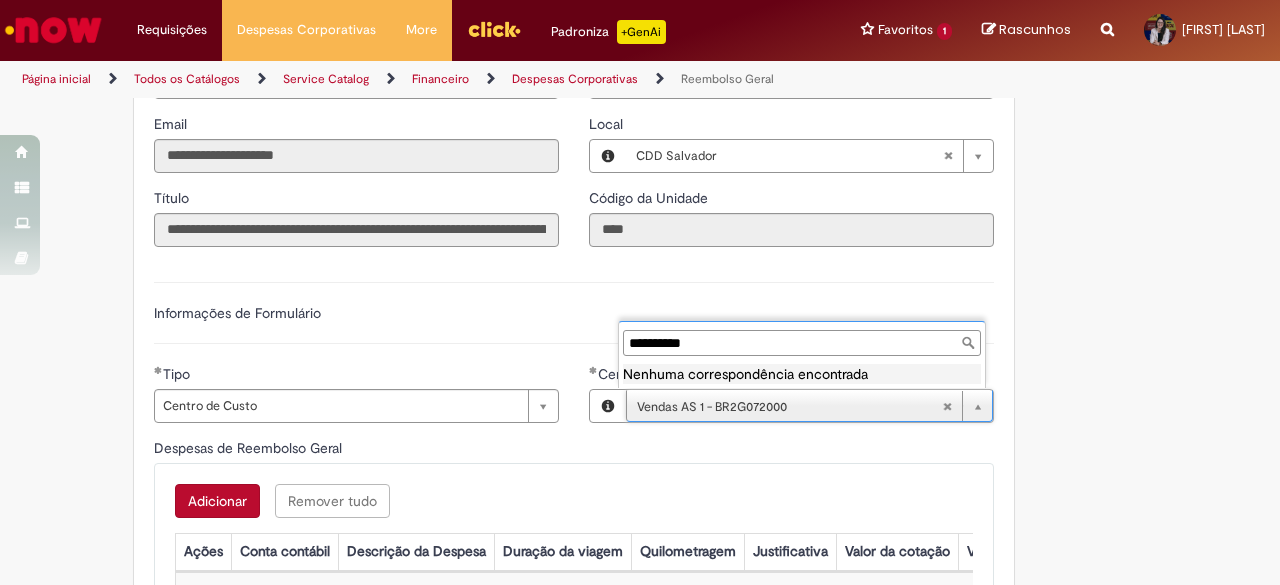 type on "**********" 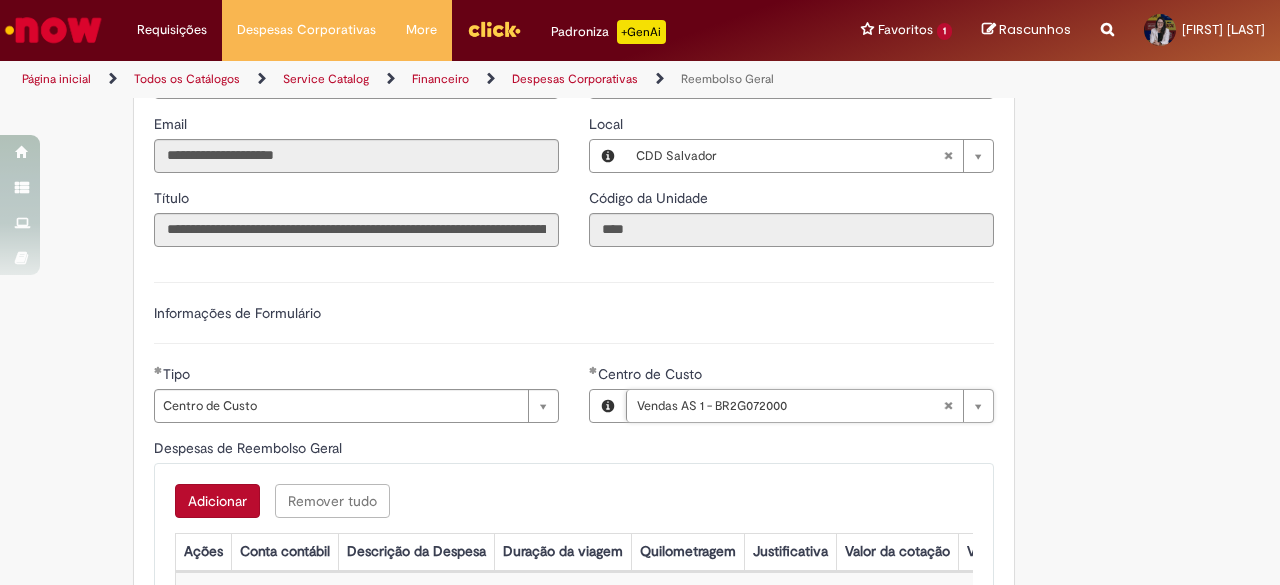 scroll, scrollTop: 0, scrollLeft: 169, axis: horizontal 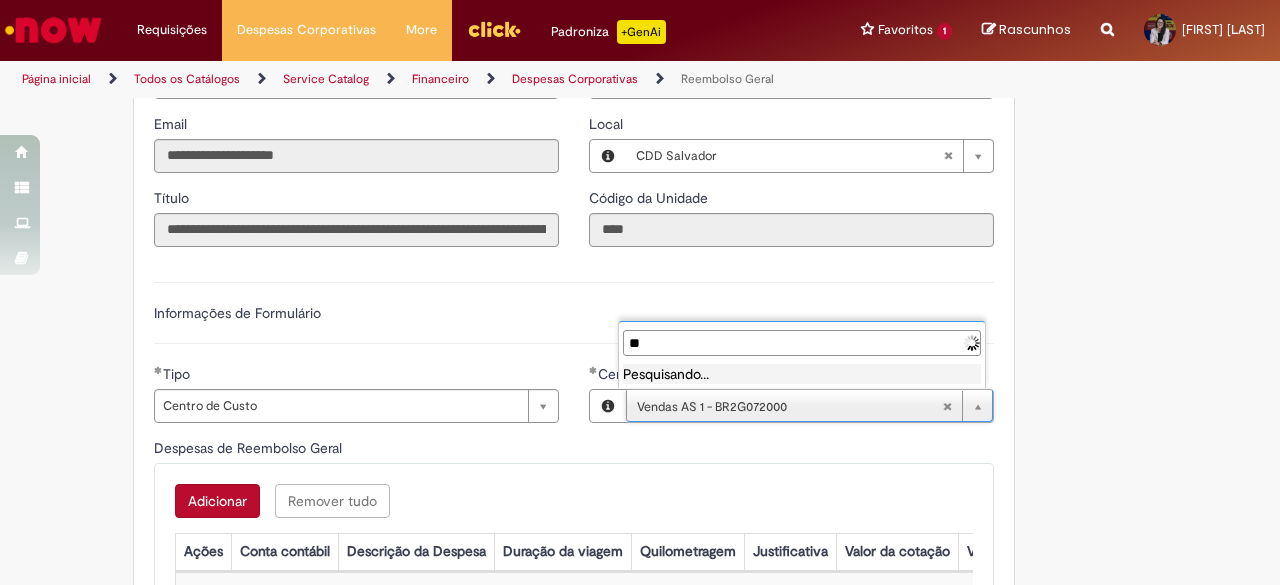 type on "*" 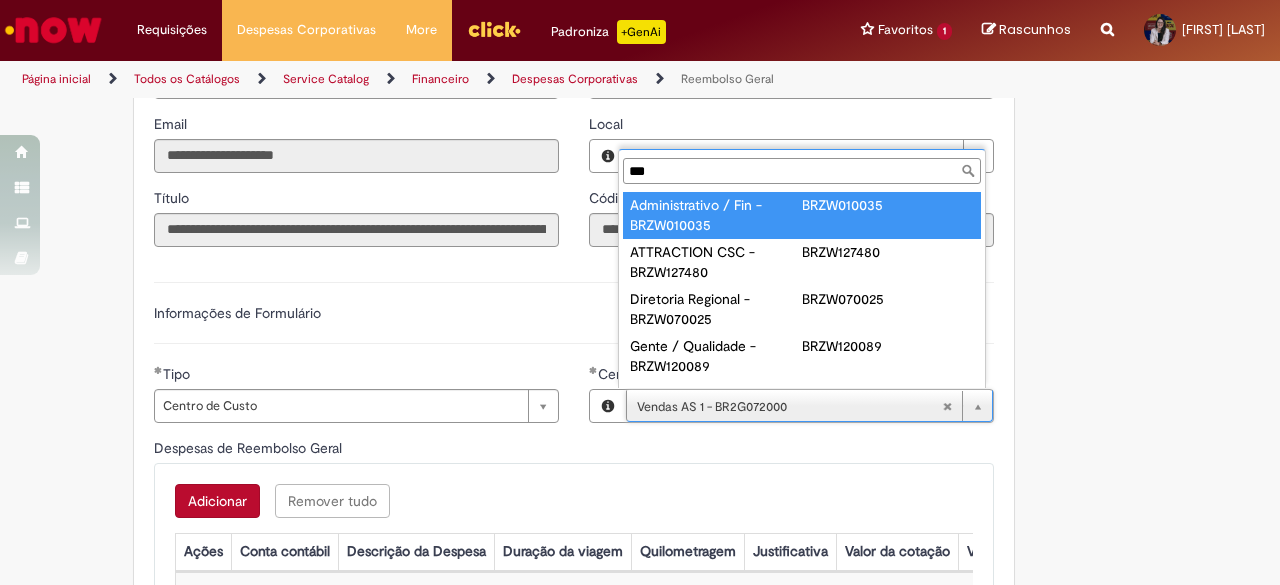 type on "****" 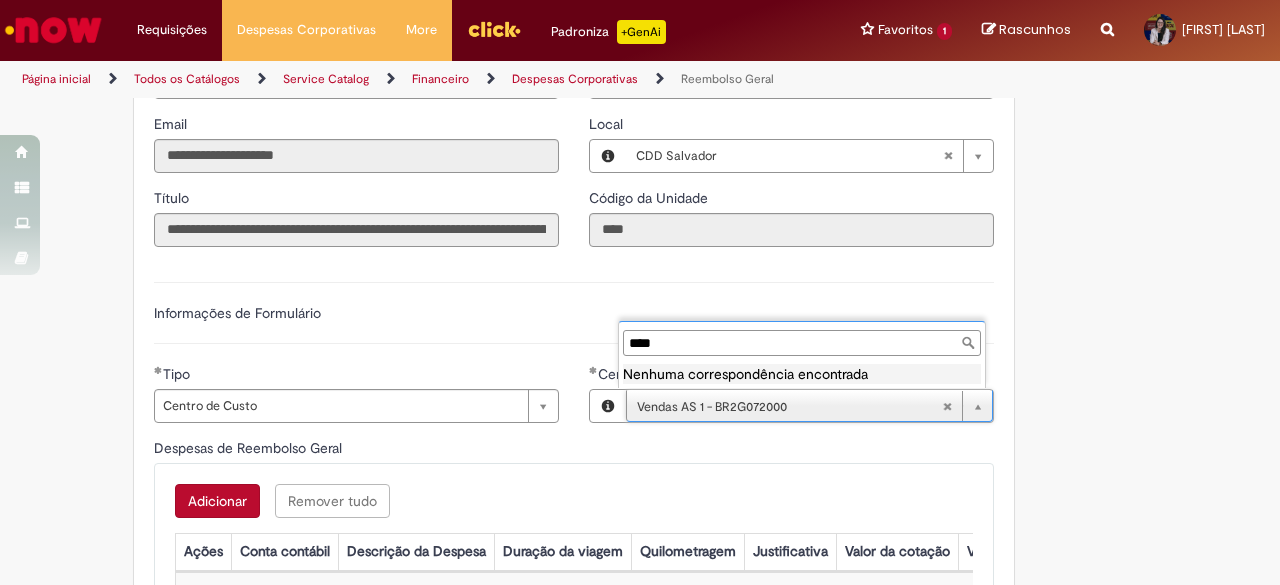type on "**********" 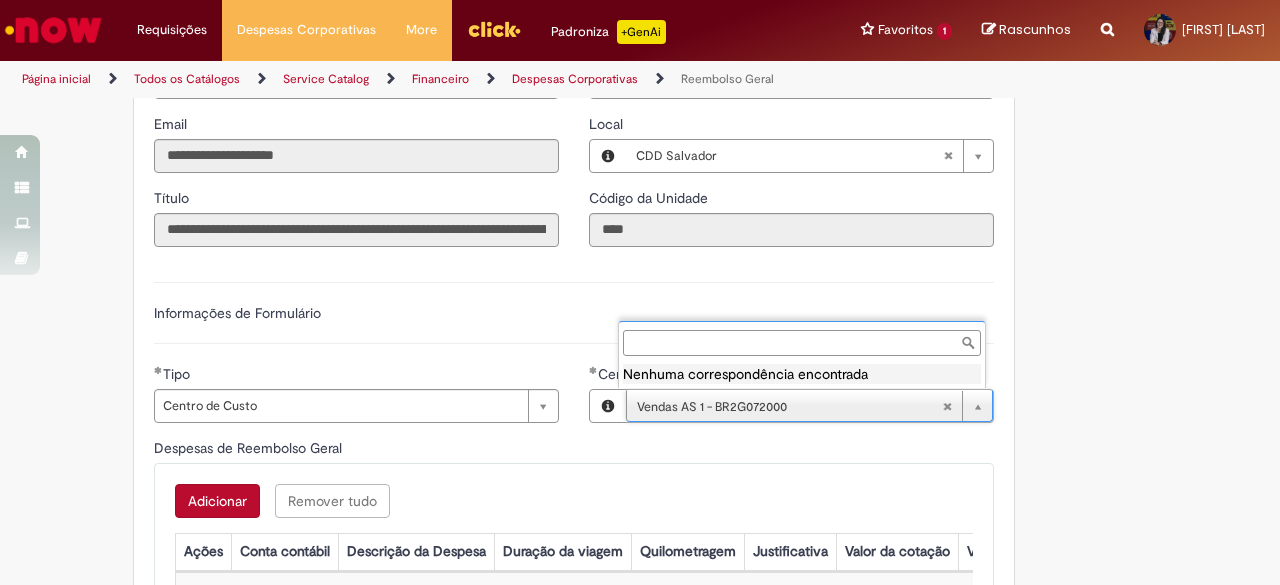 scroll, scrollTop: 0, scrollLeft: 169, axis: horizontal 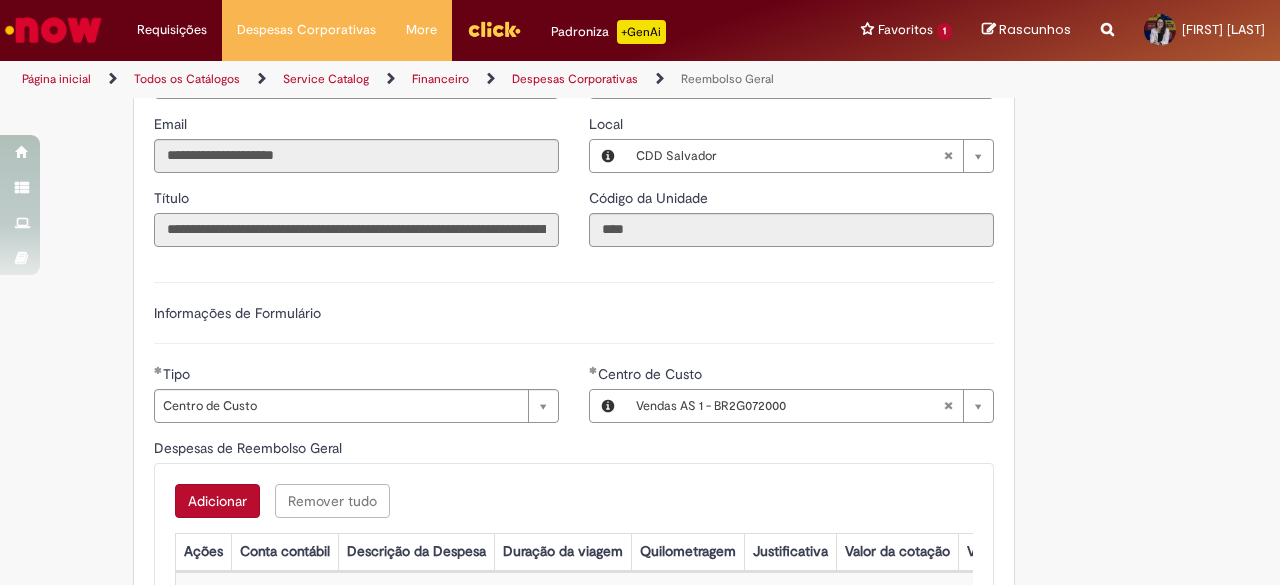 click on "**********" at bounding box center (356, 230) 